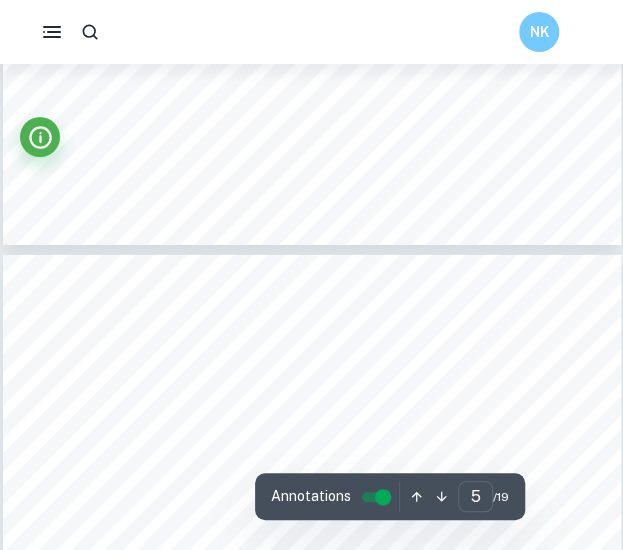 scroll, scrollTop: 3269, scrollLeft: 0, axis: vertical 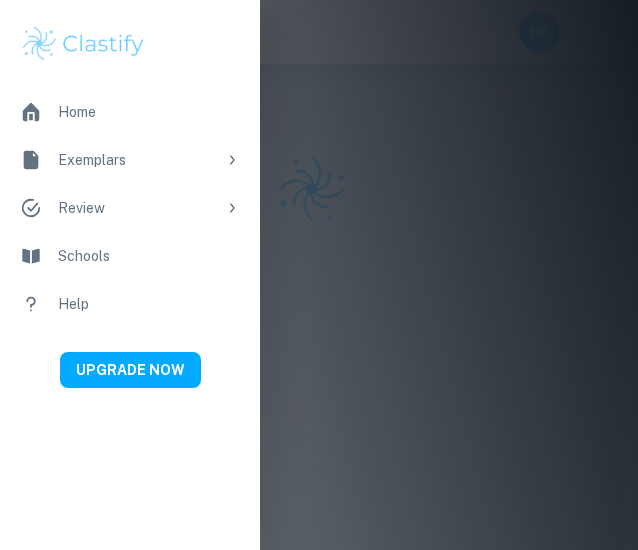 click on "Exemplars" at bounding box center [137, 160] 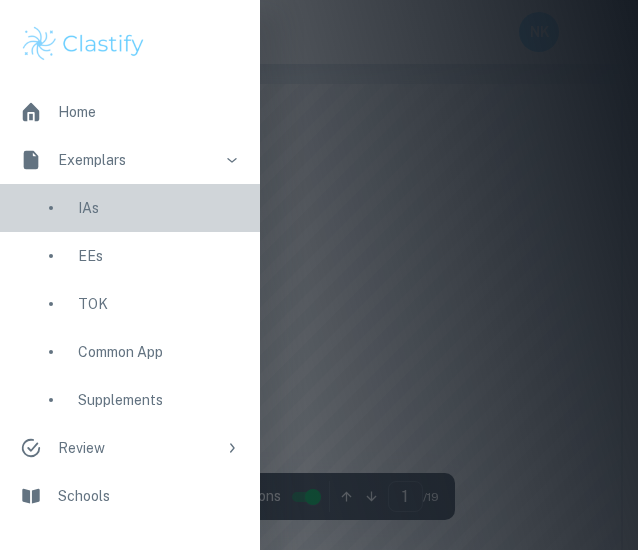 click on "IAs" at bounding box center (159, 208) 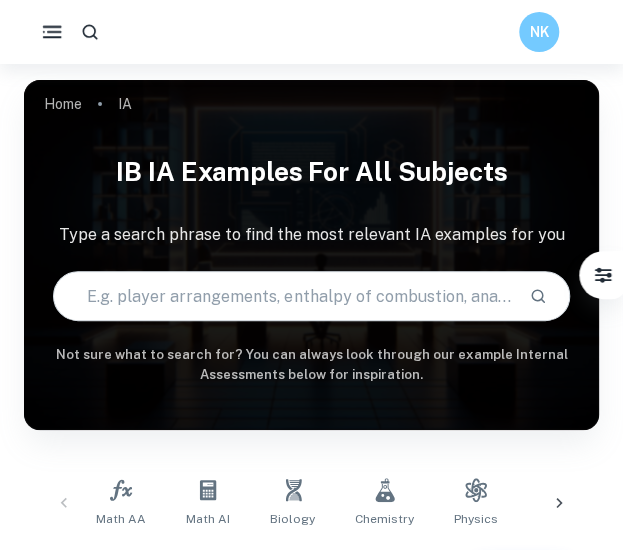 scroll, scrollTop: 259, scrollLeft: 0, axis: vertical 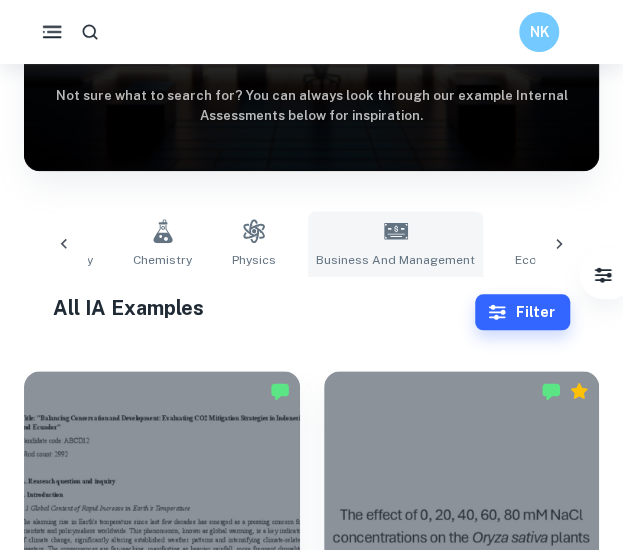 click on "Business and Management" at bounding box center (395, 244) 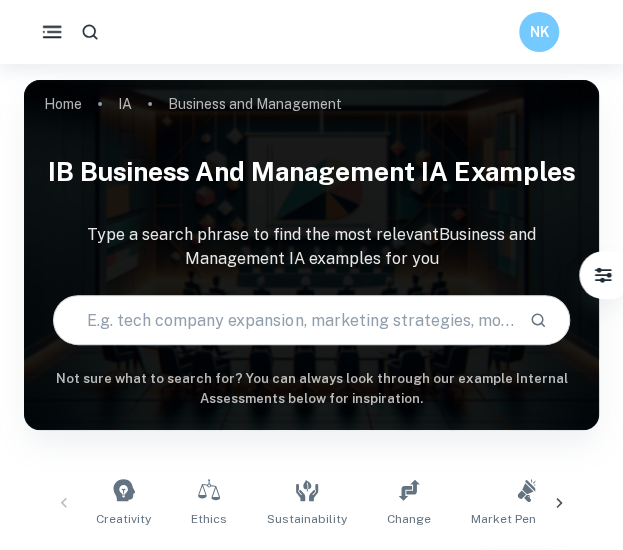 scroll, scrollTop: 412, scrollLeft: 0, axis: vertical 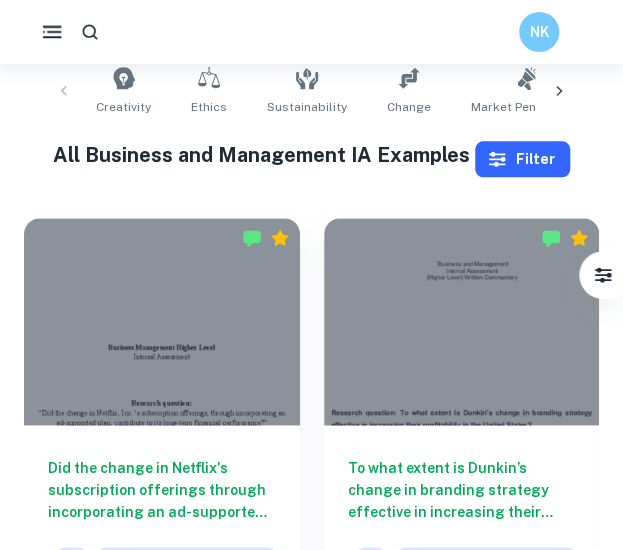 click on "Filter" at bounding box center (522, 159) 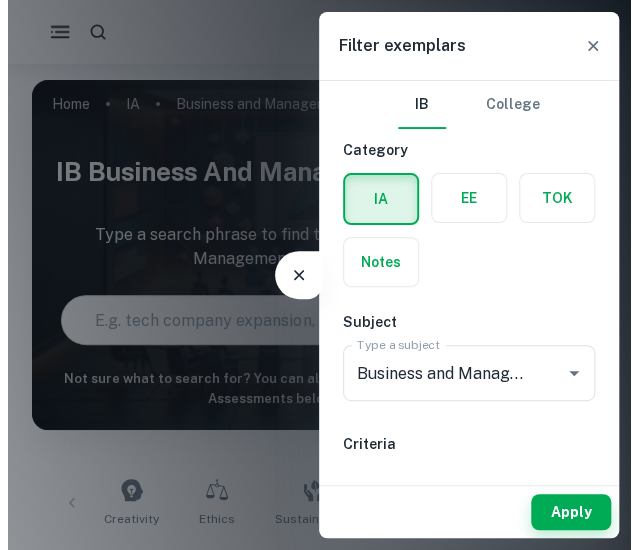 scroll, scrollTop: 0, scrollLeft: 0, axis: both 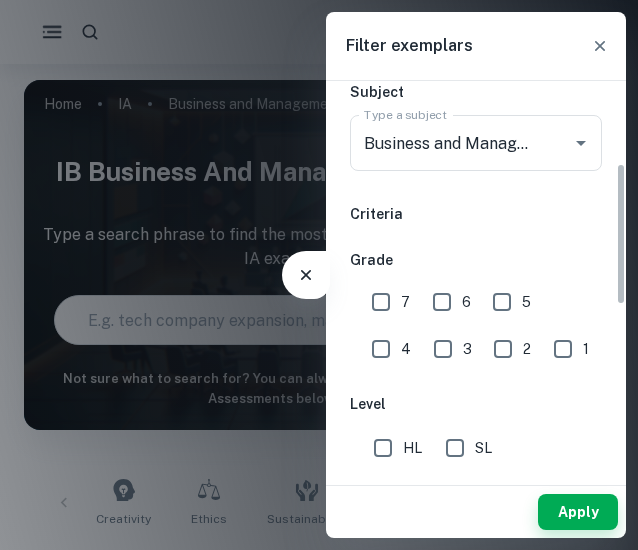 click on "7" at bounding box center (381, 302) 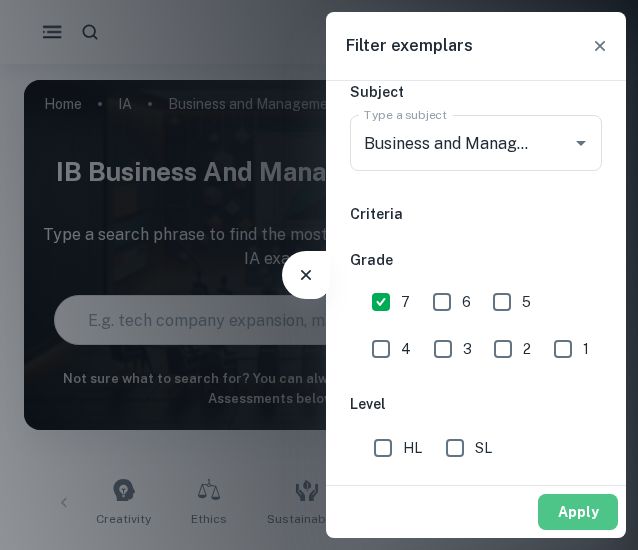 click on "Apply" at bounding box center [578, 512] 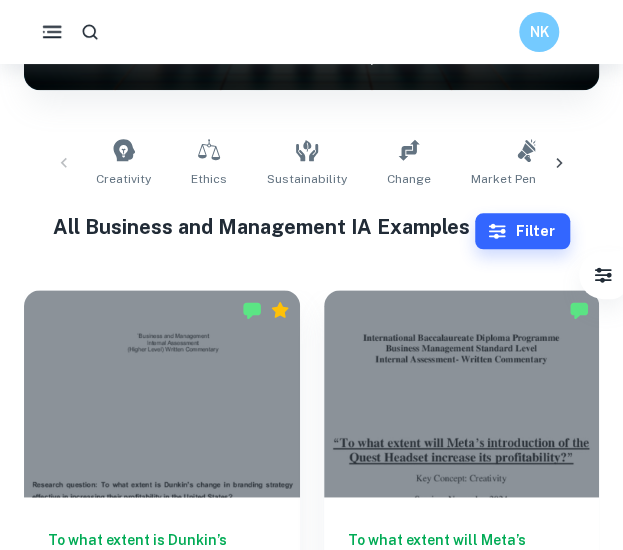 scroll, scrollTop: 342, scrollLeft: 0, axis: vertical 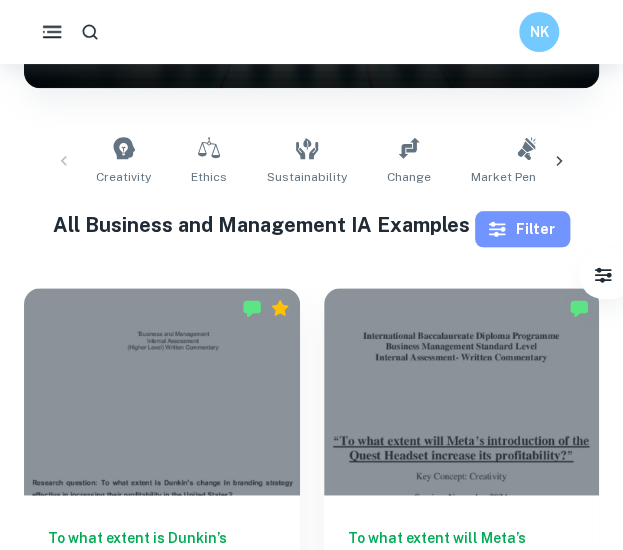 click on "Filter" at bounding box center [522, 229] 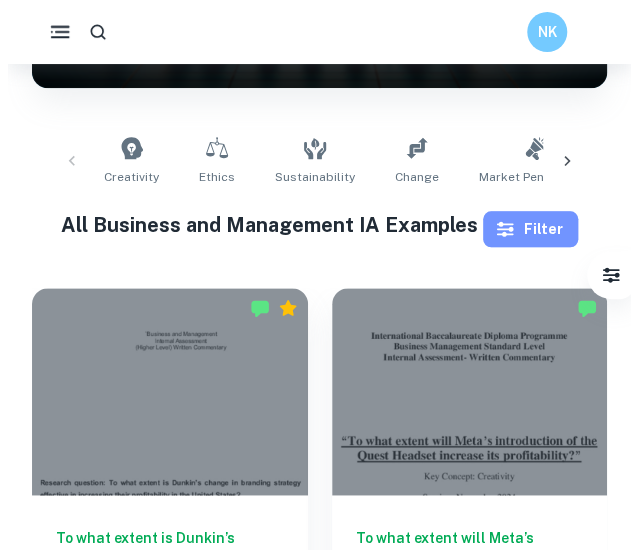 scroll, scrollTop: 0, scrollLeft: 0, axis: both 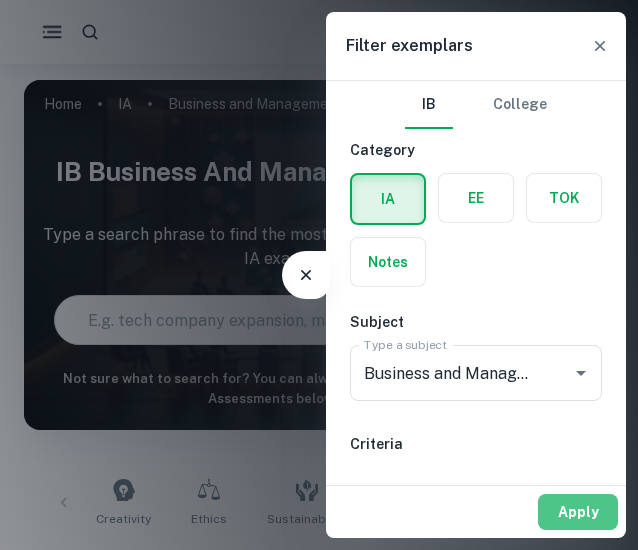 click on "Apply" at bounding box center (578, 512) 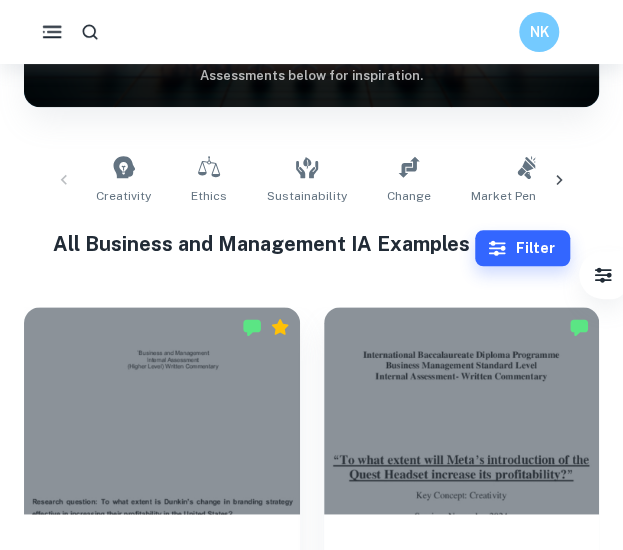 scroll, scrollTop: 322, scrollLeft: 0, axis: vertical 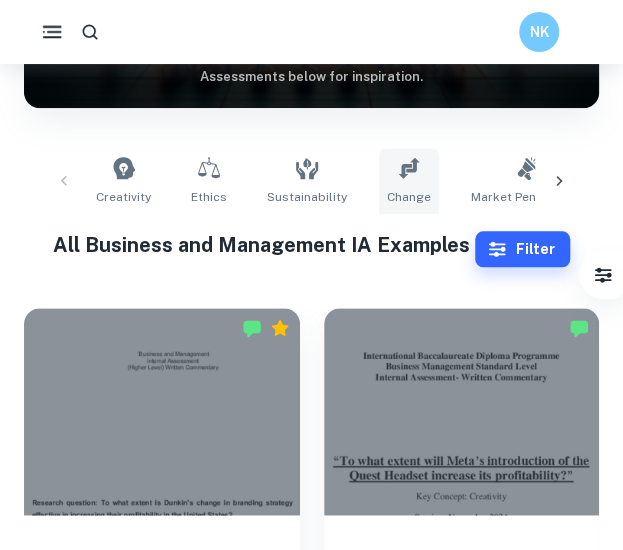 click 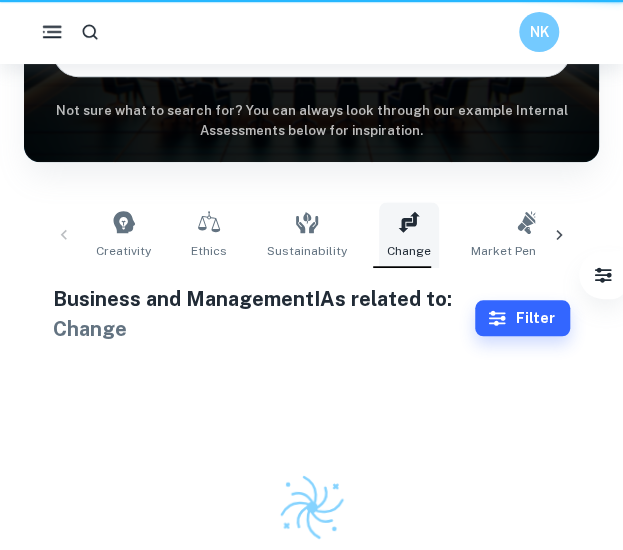 type on "Change" 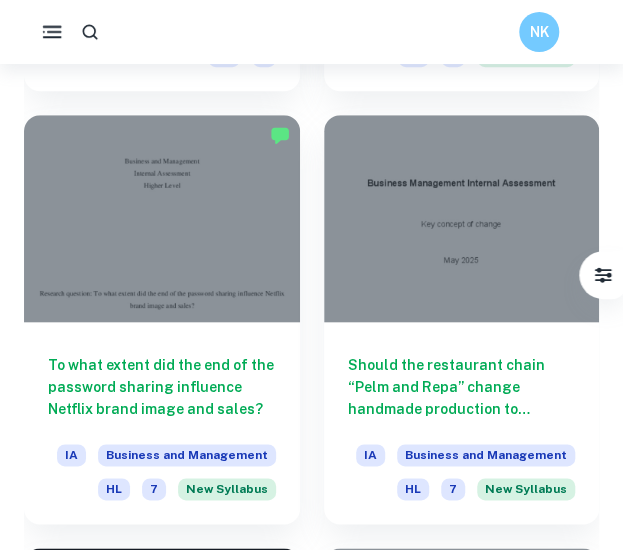 scroll, scrollTop: 4011, scrollLeft: 0, axis: vertical 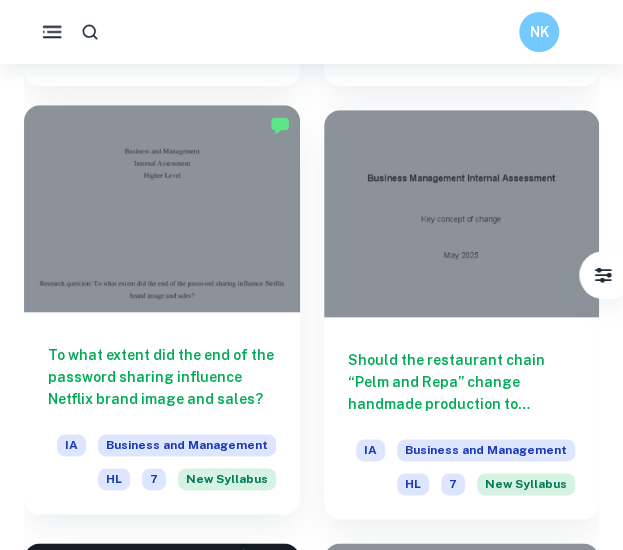 click on "To what extent did the end of the password sharing influence Netflix brand image and sales?" at bounding box center [162, 377] 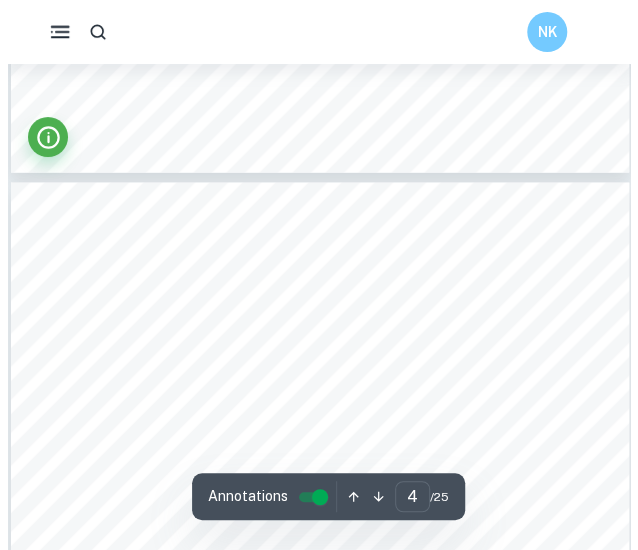 scroll, scrollTop: 2732, scrollLeft: 0, axis: vertical 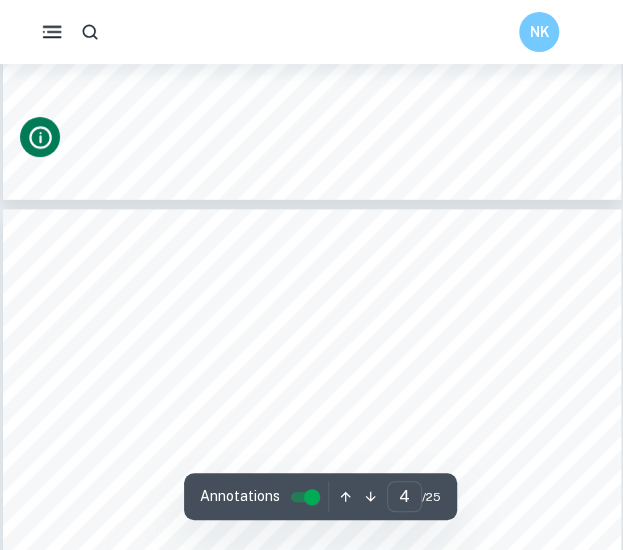 click 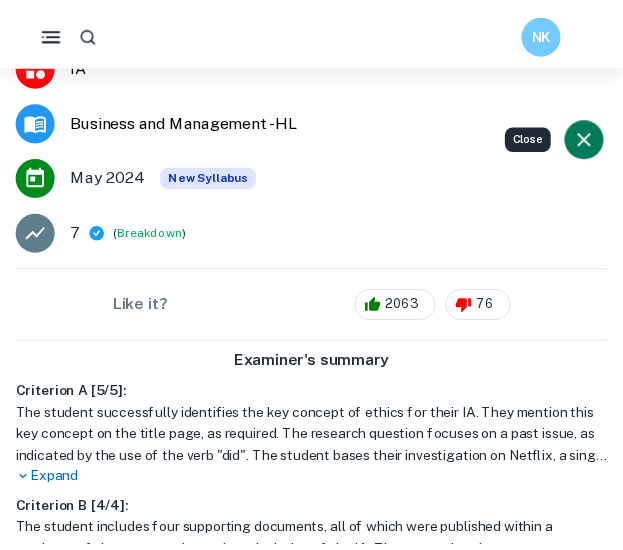 scroll, scrollTop: 272, scrollLeft: 0, axis: vertical 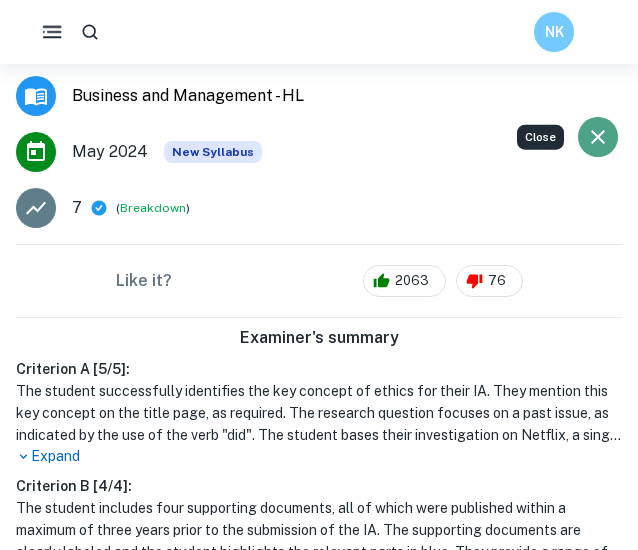 click 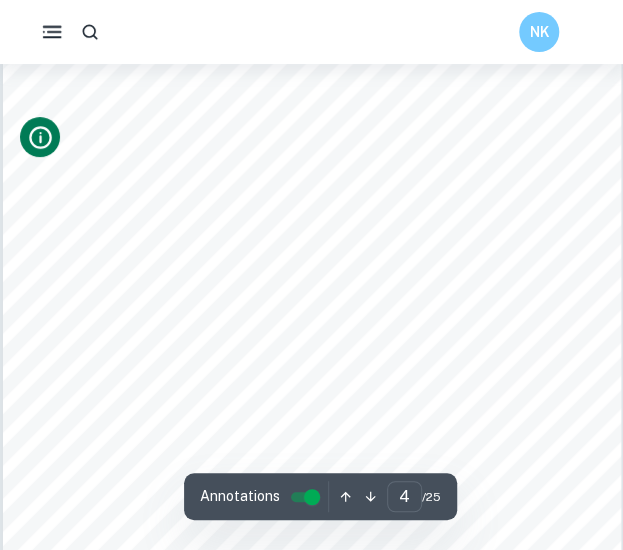 type on "3" 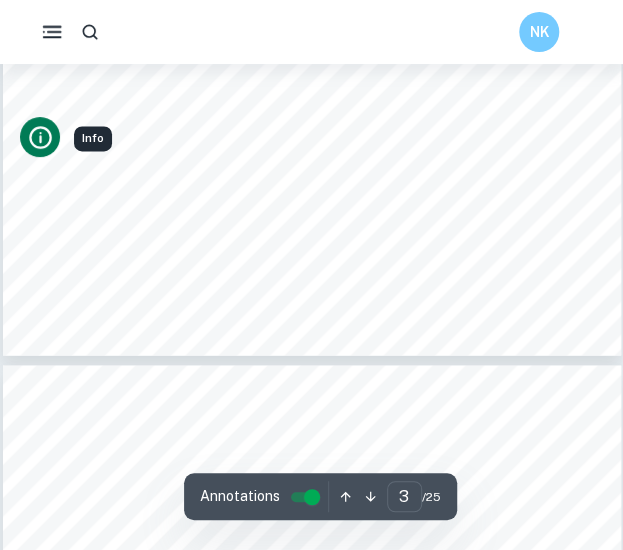 scroll, scrollTop: 2577, scrollLeft: 0, axis: vertical 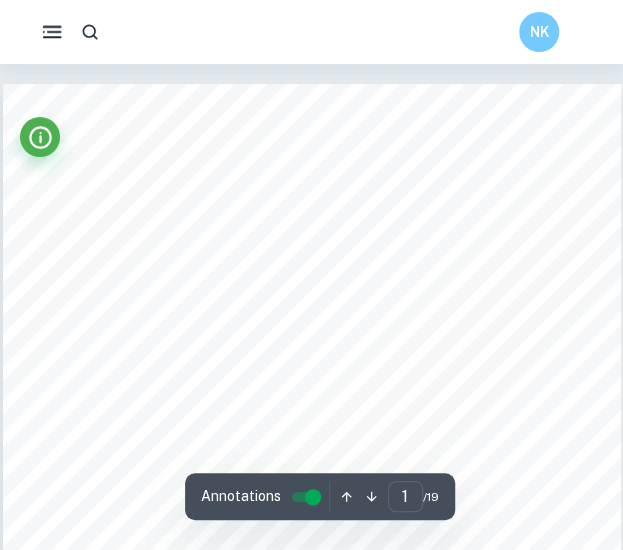 click at bounding box center (52, 32) 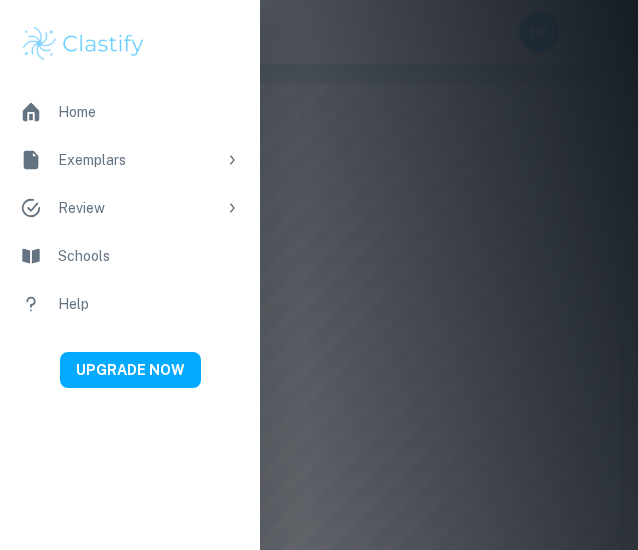 click on "Exemplars" at bounding box center (130, 160) 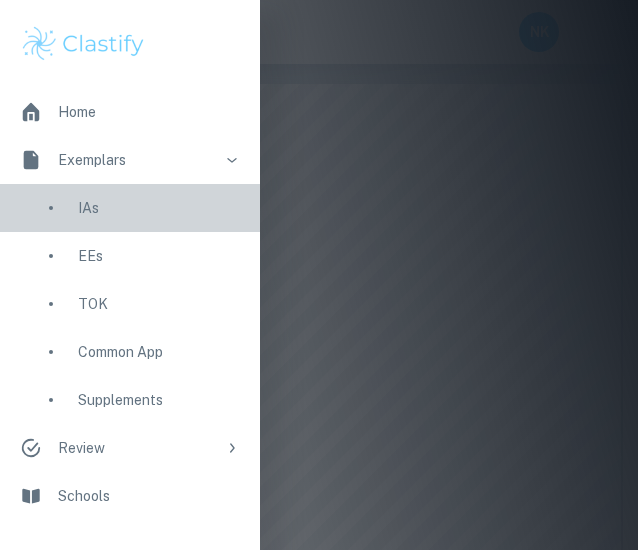 click on "IAs" at bounding box center [159, 208] 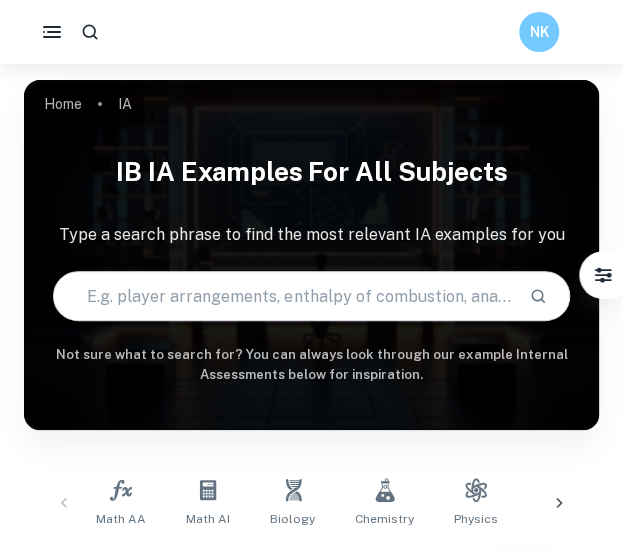 scroll, scrollTop: 139, scrollLeft: 0, axis: vertical 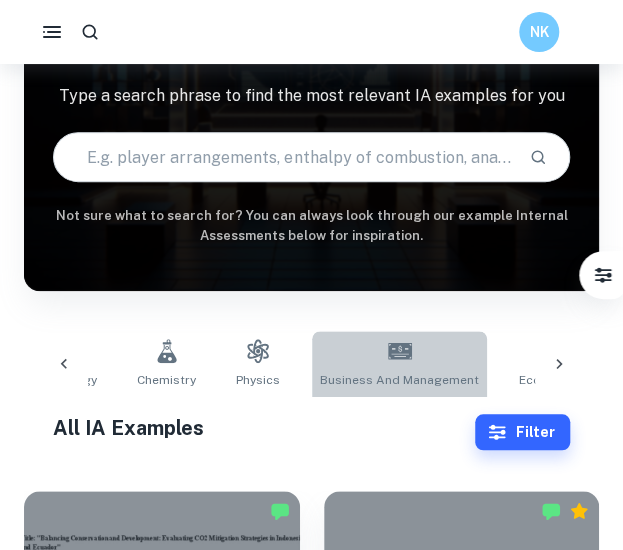 click on "Business and Management" at bounding box center [399, 380] 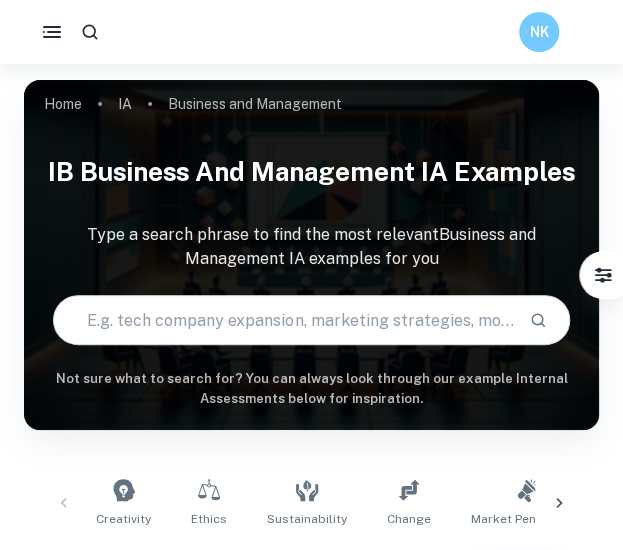 scroll, scrollTop: 353, scrollLeft: 0, axis: vertical 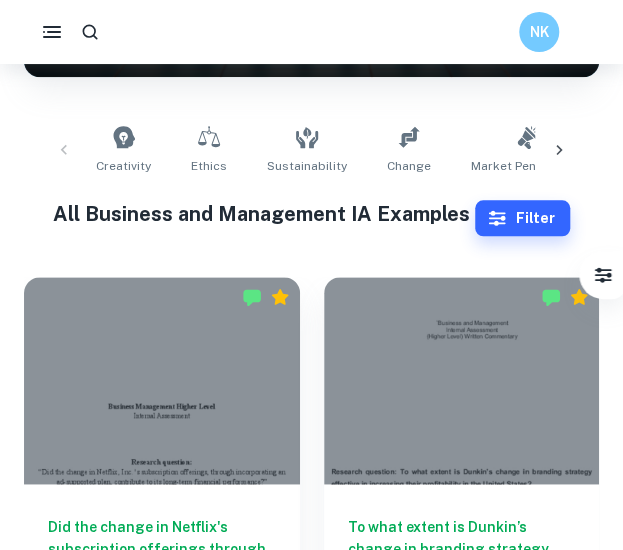 drag, startPoint x: 524, startPoint y: 217, endPoint x: 568, endPoint y: 208, distance: 44.911022 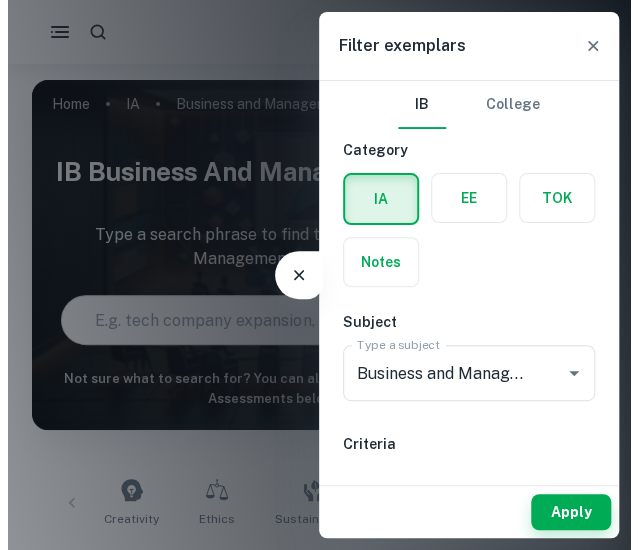 scroll, scrollTop: 0, scrollLeft: 0, axis: both 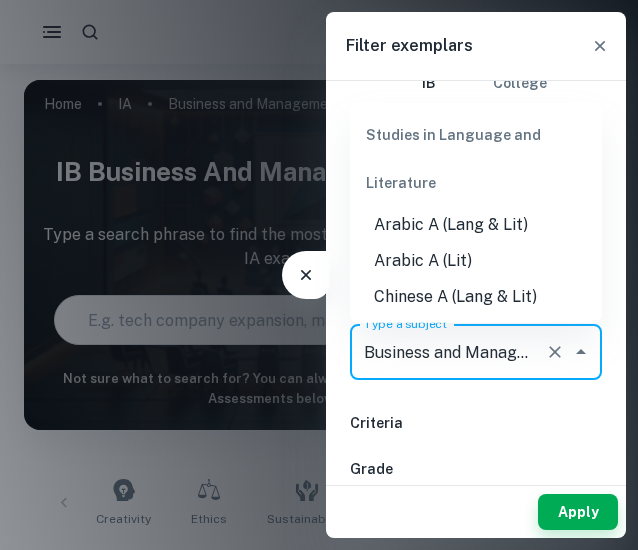click on "Business and Management" at bounding box center (448, 352) 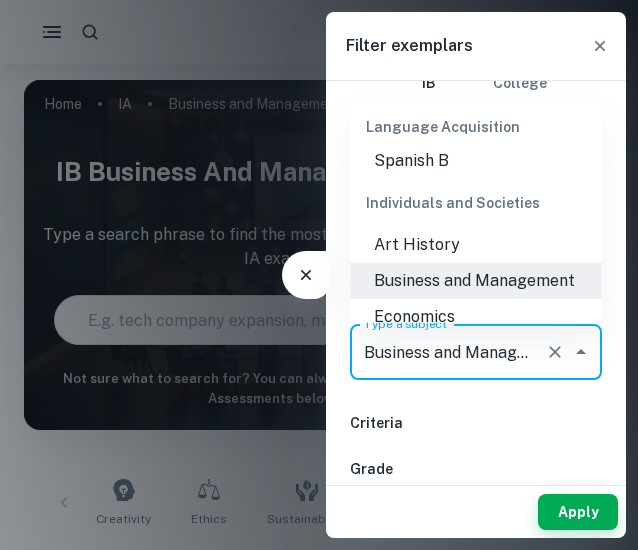 click on "IB College Category IA EE TOK Notes Subject Type a subject Business and Management Type a subject Criteria Grade 7 6 5 4 3 2 1 Level HL SL Session May 2026 May 2025 November 2024 May 2024 November 2023 May 2023 November 2022 May 2022 November 2021 May 2021 Other" at bounding box center (476, 614) 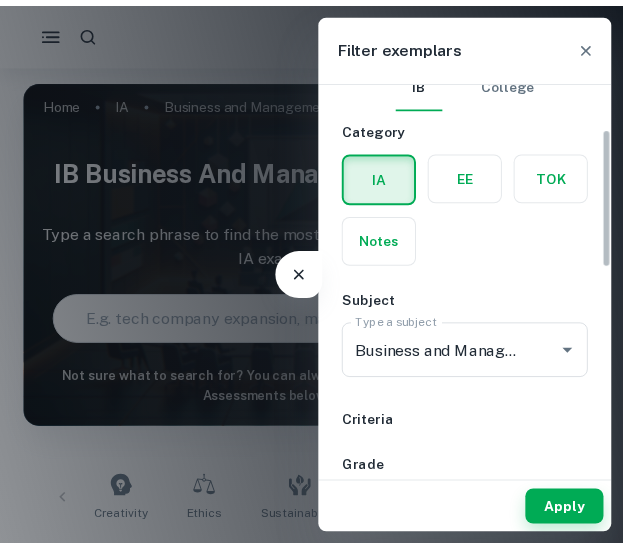 scroll, scrollTop: 265, scrollLeft: 0, axis: vertical 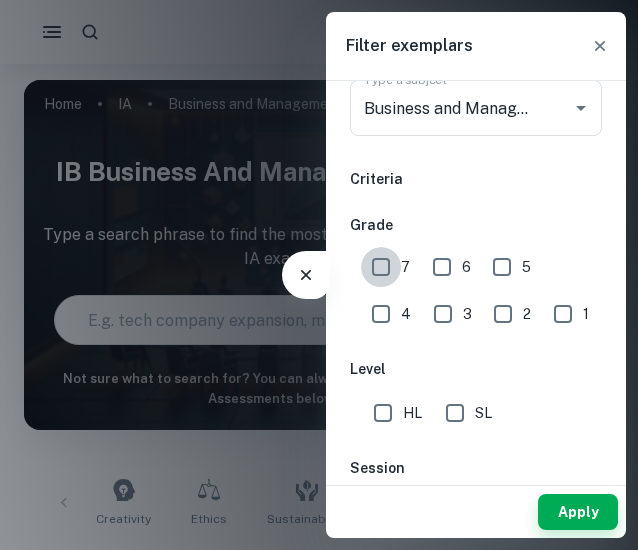 click on "7" at bounding box center [381, 267] 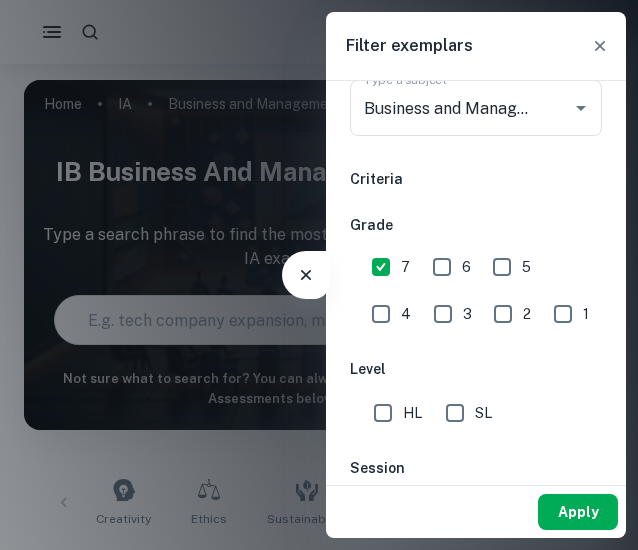 click on "Apply" at bounding box center (578, 512) 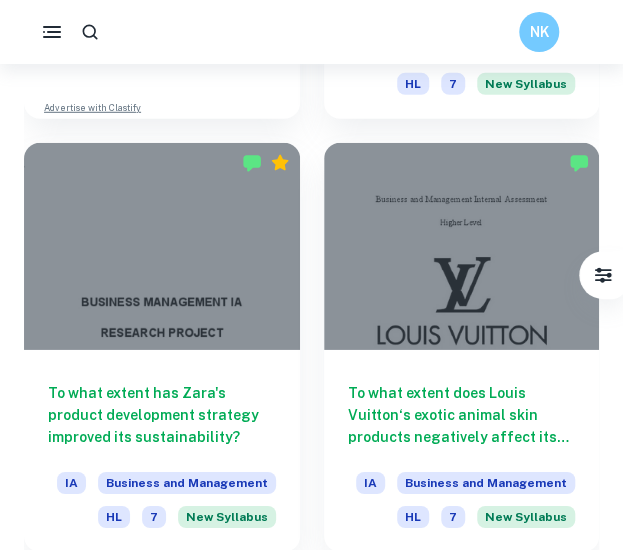 scroll, scrollTop: 1355, scrollLeft: 0, axis: vertical 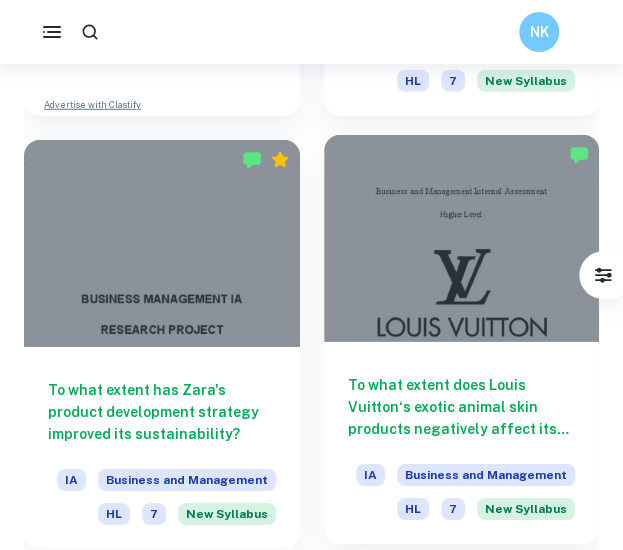drag, startPoint x: 410, startPoint y: 316, endPoint x: 380, endPoint y: 381, distance: 71.5891 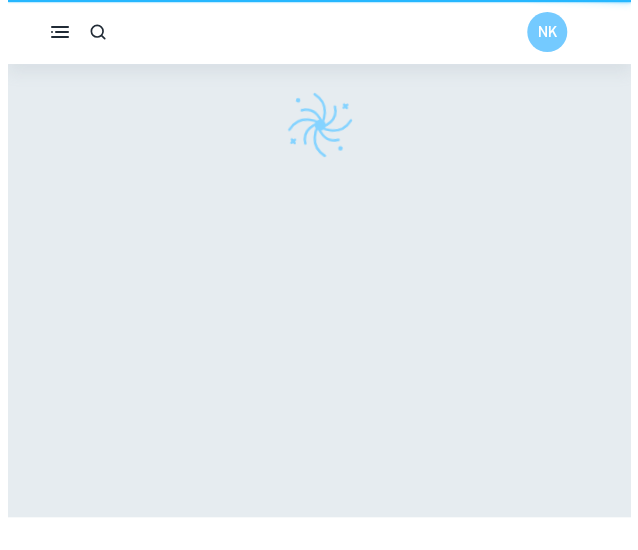 scroll, scrollTop: 0, scrollLeft: 0, axis: both 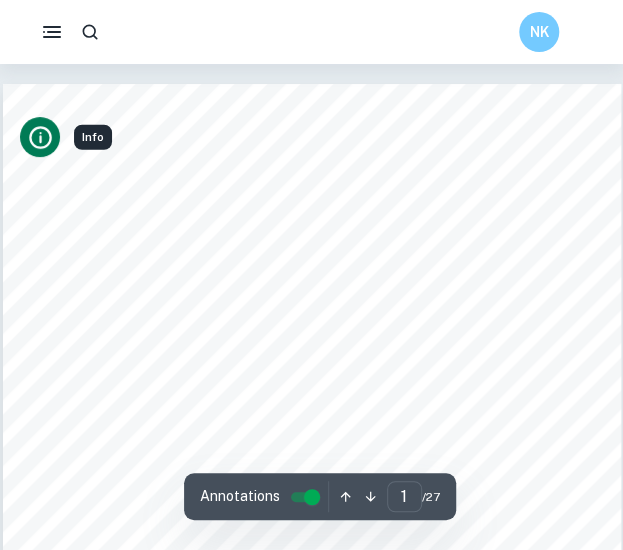 click at bounding box center (40, 137) 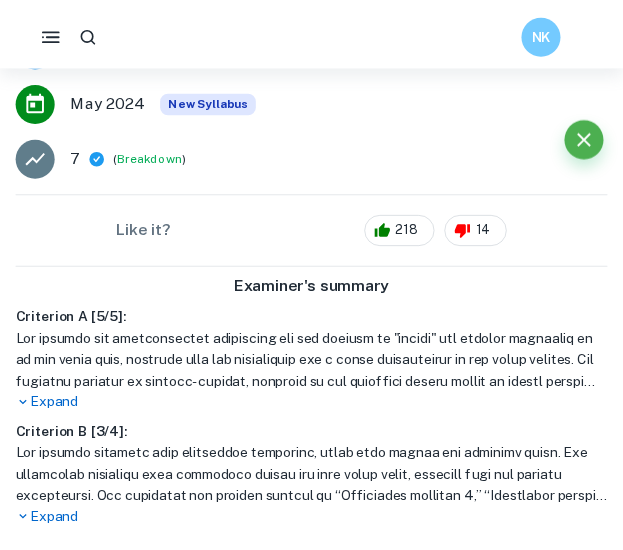 scroll, scrollTop: 341, scrollLeft: 0, axis: vertical 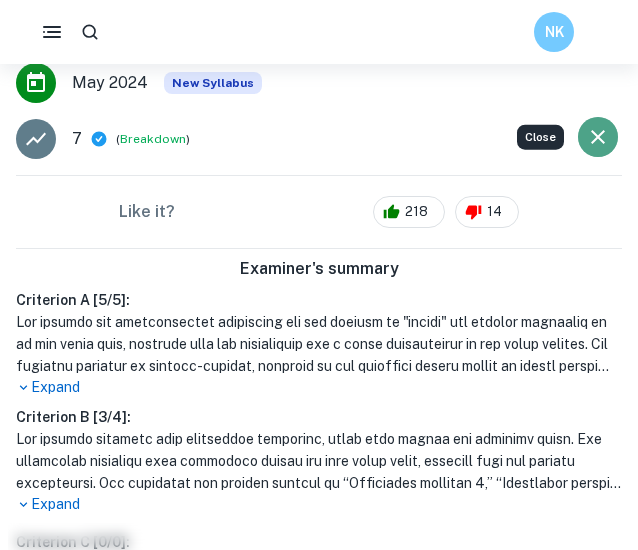 click 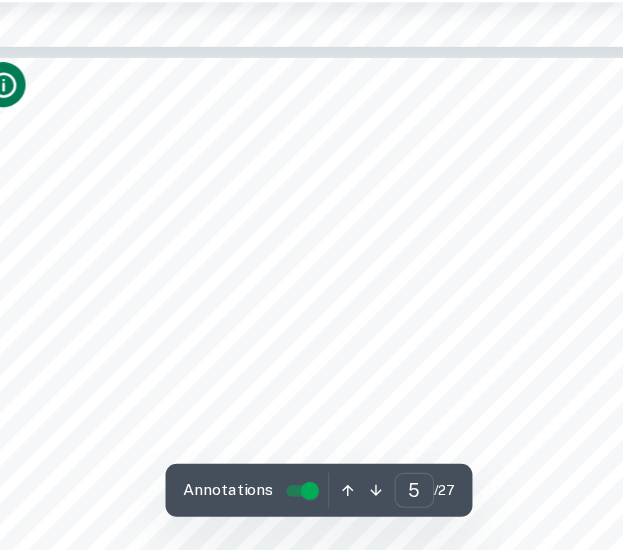 scroll, scrollTop: 3416, scrollLeft: 0, axis: vertical 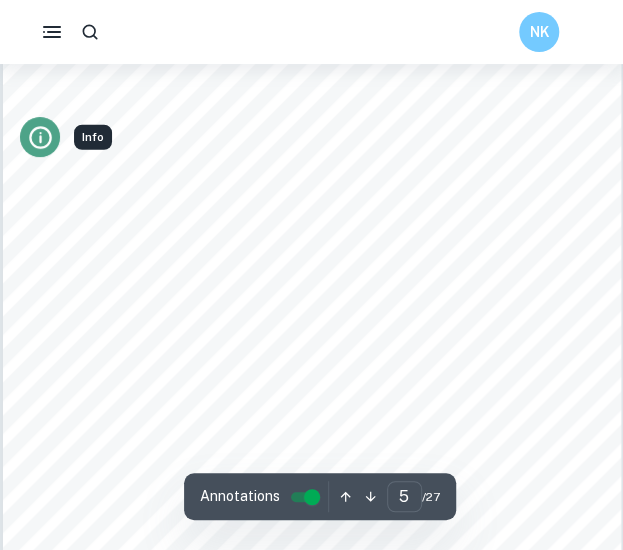click 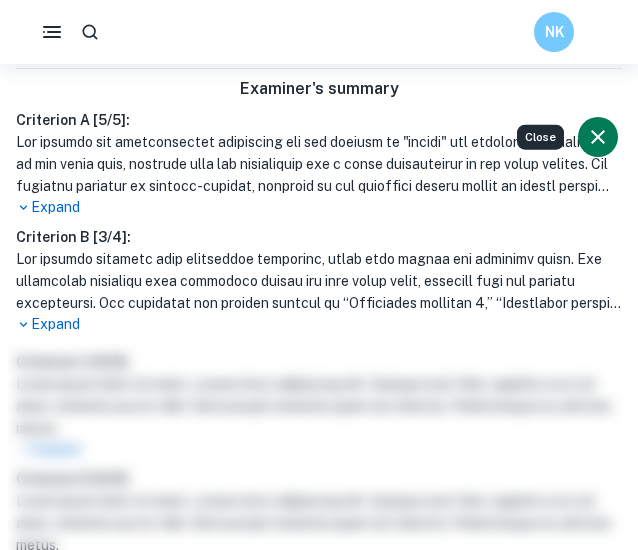 scroll, scrollTop: 522, scrollLeft: 0, axis: vertical 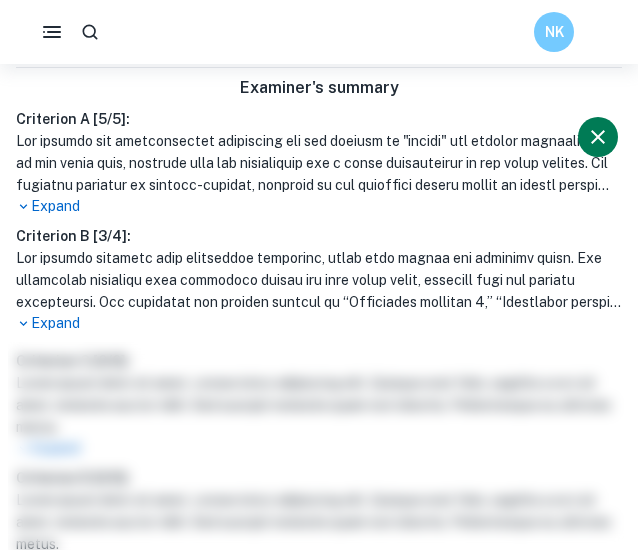 click on "Examiner's summary Criterion A   [ 5 / 5 ]: Expand Criterion B   [ 3 / 4 ]: Expand   Criterion C   [ 0 / 0 ]: Lorem ipsum dolor sit amet, consectetur adipiscing elit. Quisque erat felis, sagittis a orci sit amet, molestie auctor nibh. Sed suscipit molestie quam non lobortis. Pellentesque eu ultricies metus. Expand Criterion D   [ 0 / 0 ]: Lorem ipsum dolor sit amet, consectetur adipiscing elit. Quisque erat felis, sagittis a orci sit amet, molestie auctor nibh. Sed suscipit molestie quam non lobortis. Pellentesque eu ultricies metus. Expand Criterion E   [ 0 / 0 ]: Lorem ipsum dolor sit amet, consectetur adipiscing elit. Quisque erat felis, sagittis a orci sit amet, molestie auctor nibh. Sed suscipit molestie quam non lobortis. Pellentesque eu ultricies metus. Expand Criterion F   [ 0 / 0 ]: Lorem ipsum dolor sit amet, consectetur adipiscing elit. Quisque erat felis, sagittis a orci sit amet, molestie auctor nibh. Sed suscipit molestie quam non lobortis. Pellentesque eu ultricies metus. Expand Criterion G   [" at bounding box center (319, 501) 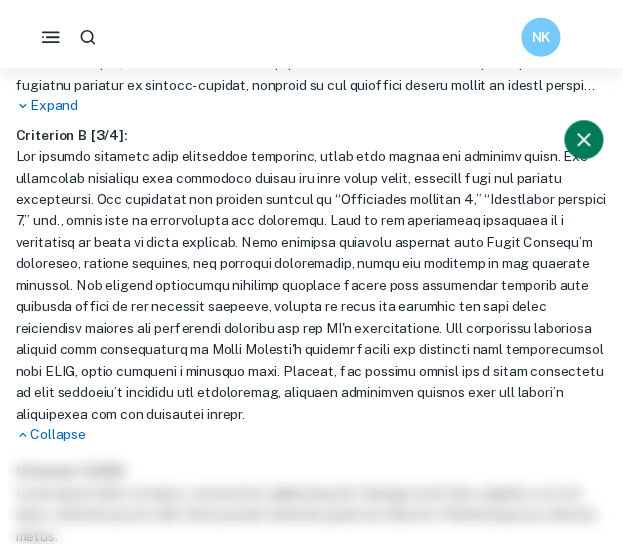 scroll, scrollTop: 654, scrollLeft: 0, axis: vertical 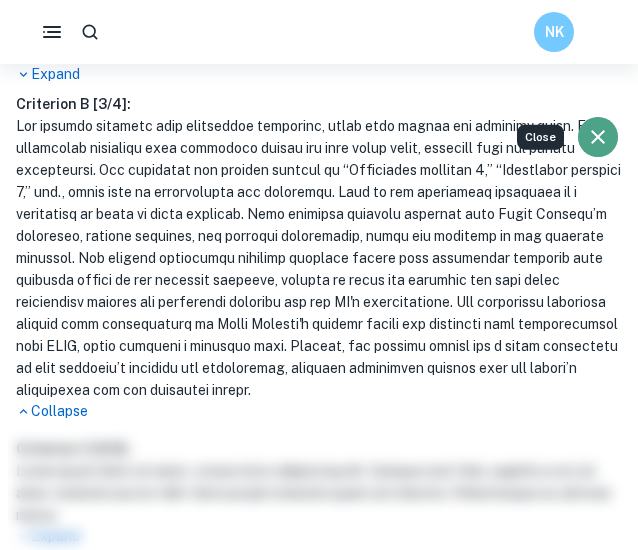 click at bounding box center [598, 137] 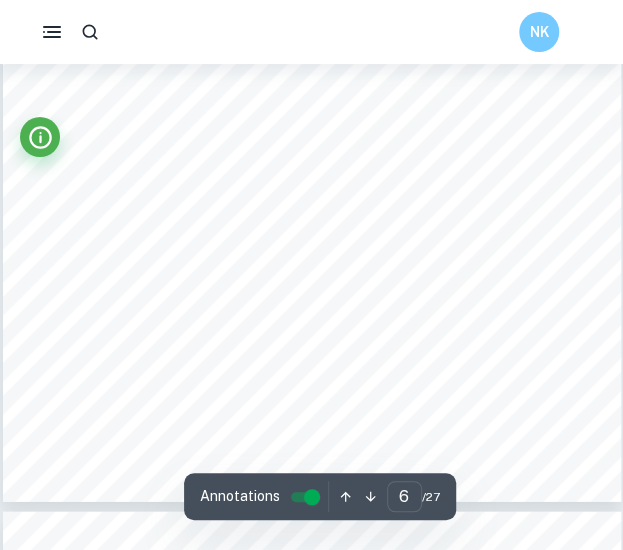scroll, scrollTop: 4636, scrollLeft: 0, axis: vertical 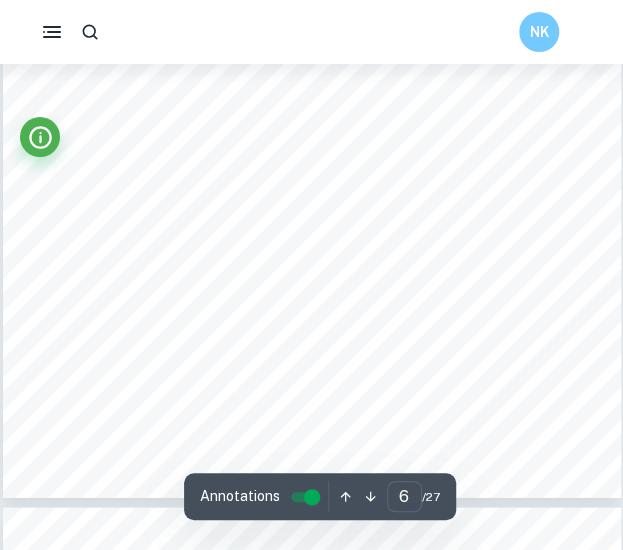 type on "7" 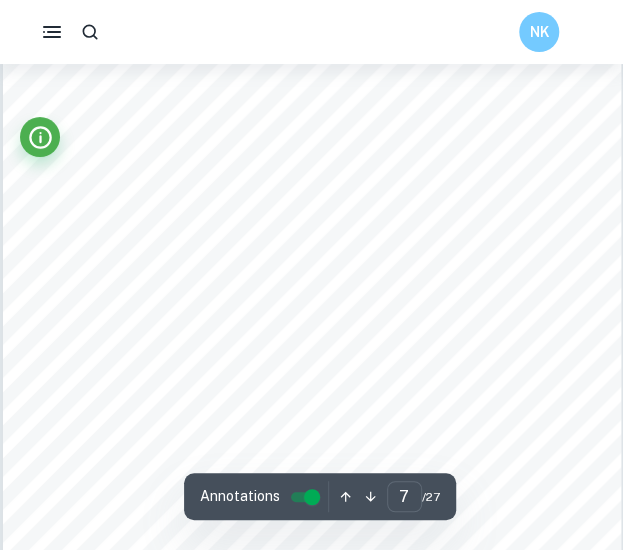scroll, scrollTop: 5140, scrollLeft: 0, axis: vertical 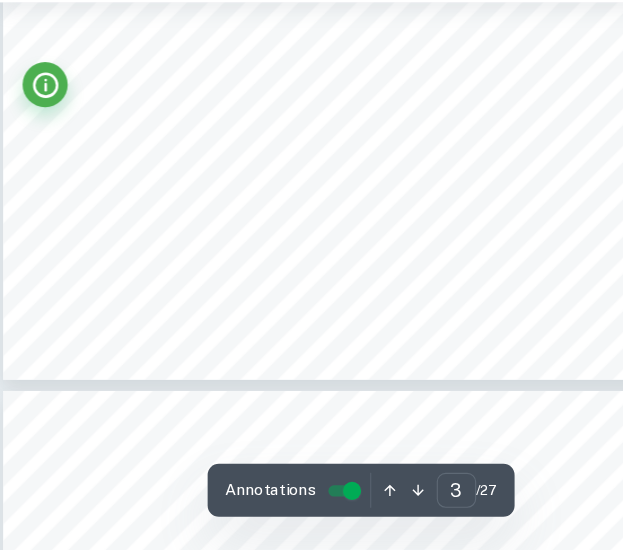 type on "4" 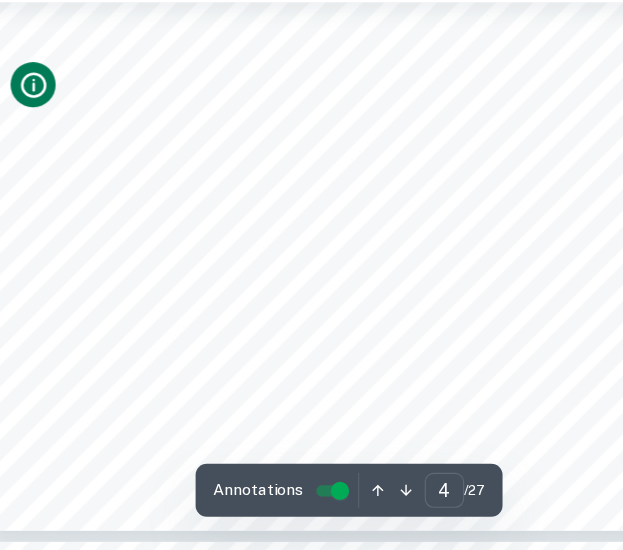 scroll, scrollTop: 2984, scrollLeft: 0, axis: vertical 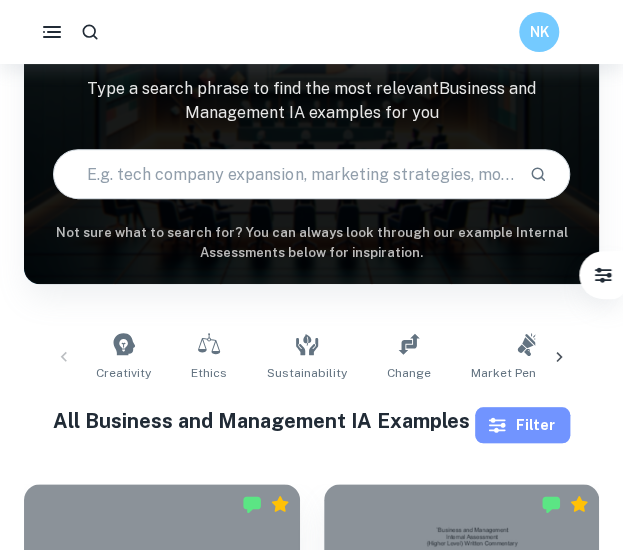 click on "Filter" at bounding box center (522, 425) 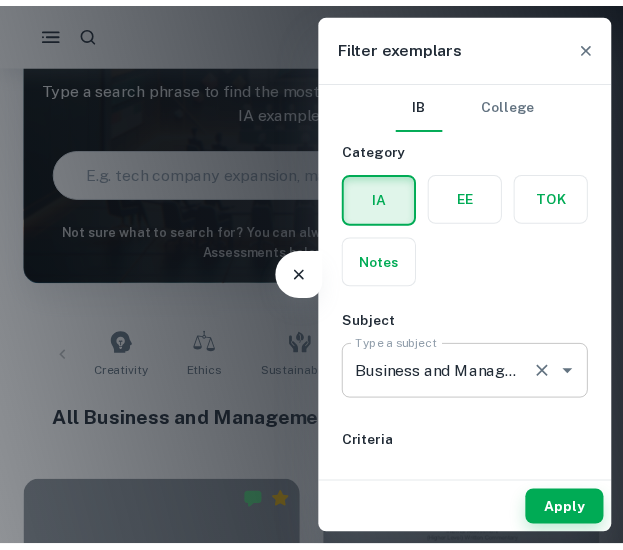 scroll, scrollTop: 326, scrollLeft: 0, axis: vertical 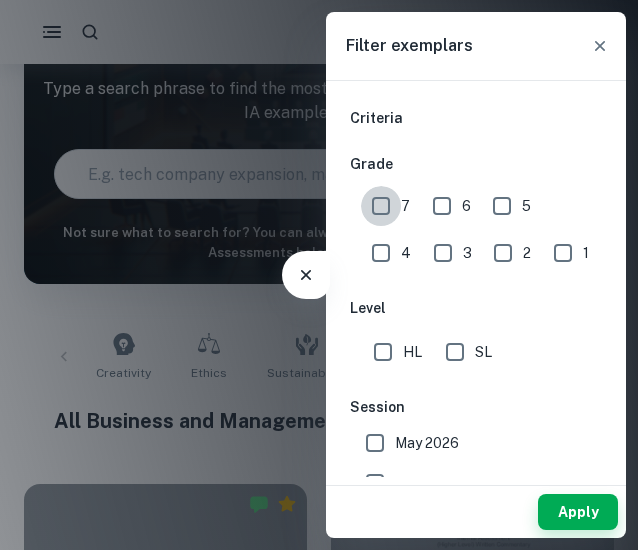 click on "7" at bounding box center [381, 206] 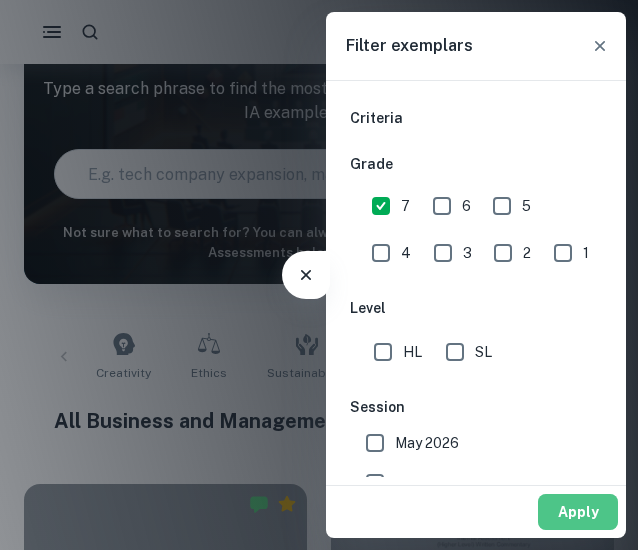 click on "Apply" at bounding box center (578, 512) 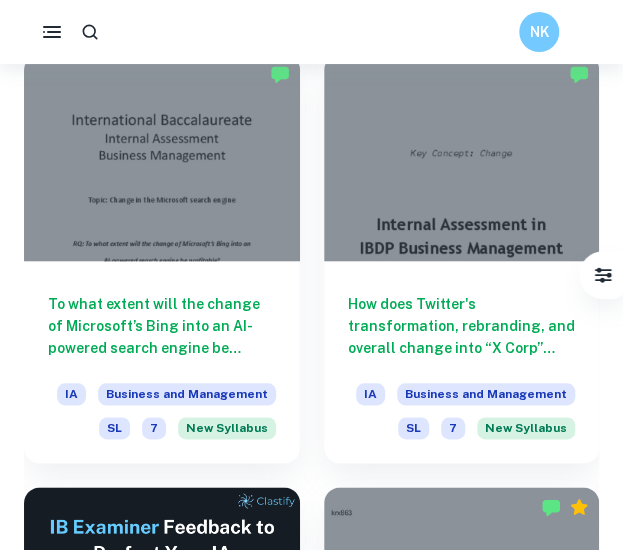 scroll, scrollTop: 4035, scrollLeft: 0, axis: vertical 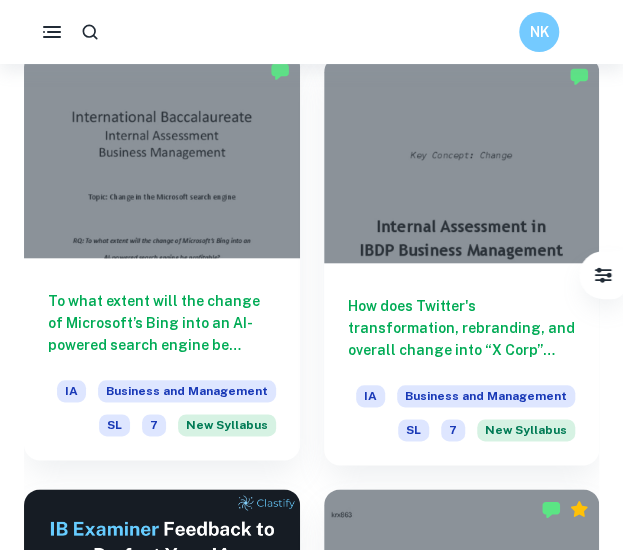 click on "To what extent will the change of Microsoft’s Bing into an AI-powered search engine be profitable?" at bounding box center [162, 323] 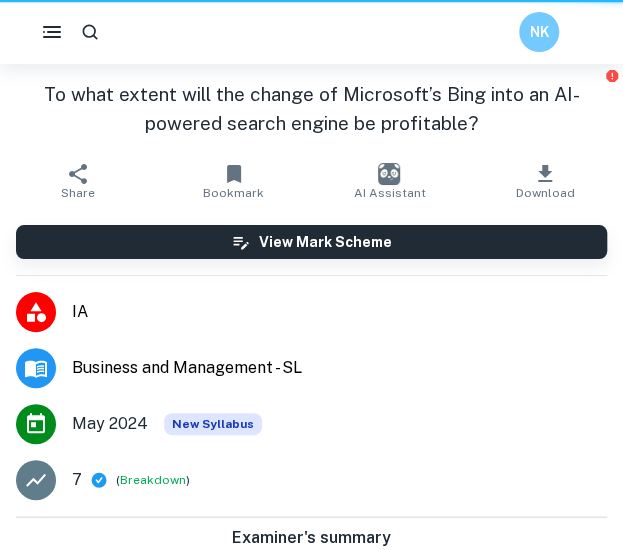scroll, scrollTop: 0, scrollLeft: 0, axis: both 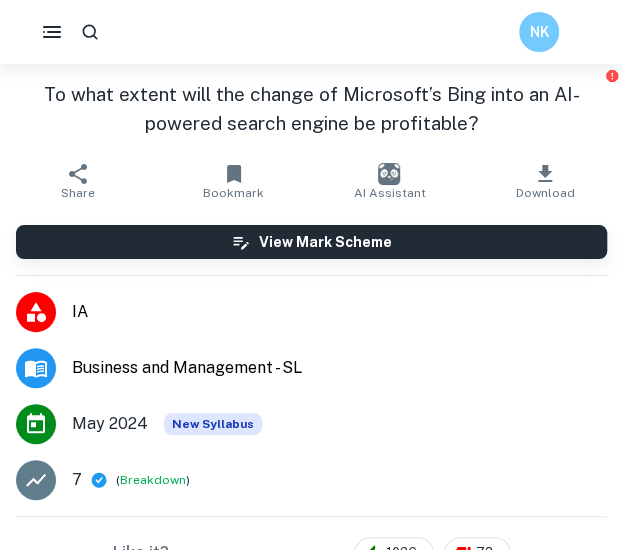 click on "IA" at bounding box center (311, 312) 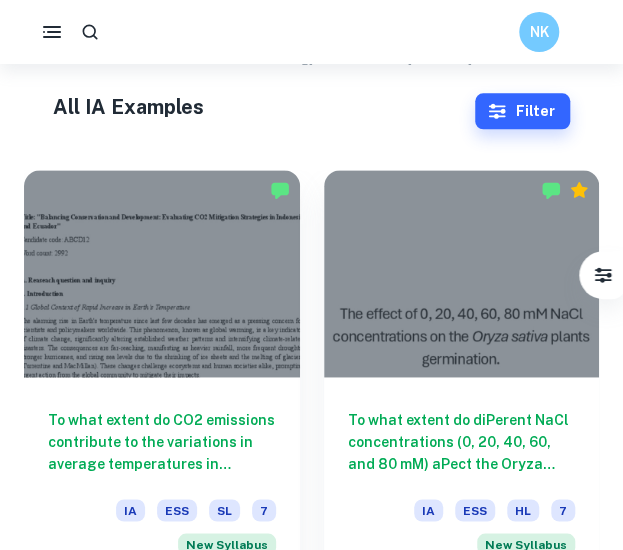 scroll, scrollTop: 470, scrollLeft: 0, axis: vertical 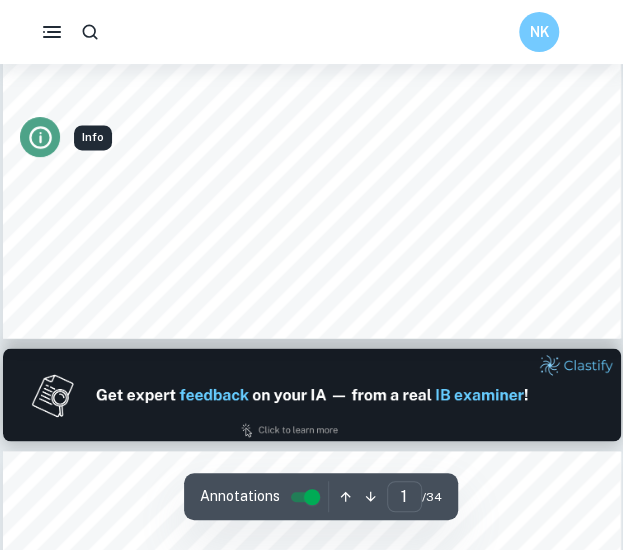 click 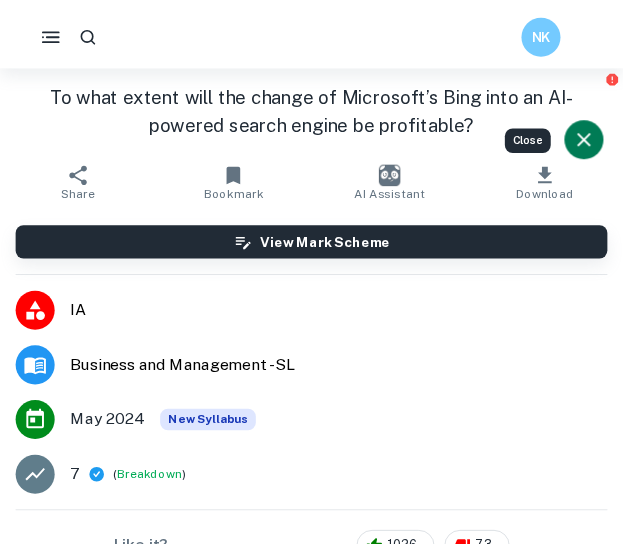 scroll, scrollTop: 267, scrollLeft: 0, axis: vertical 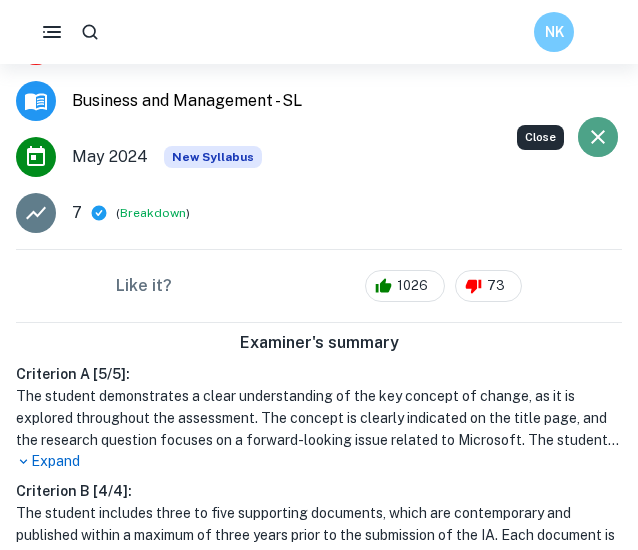 click 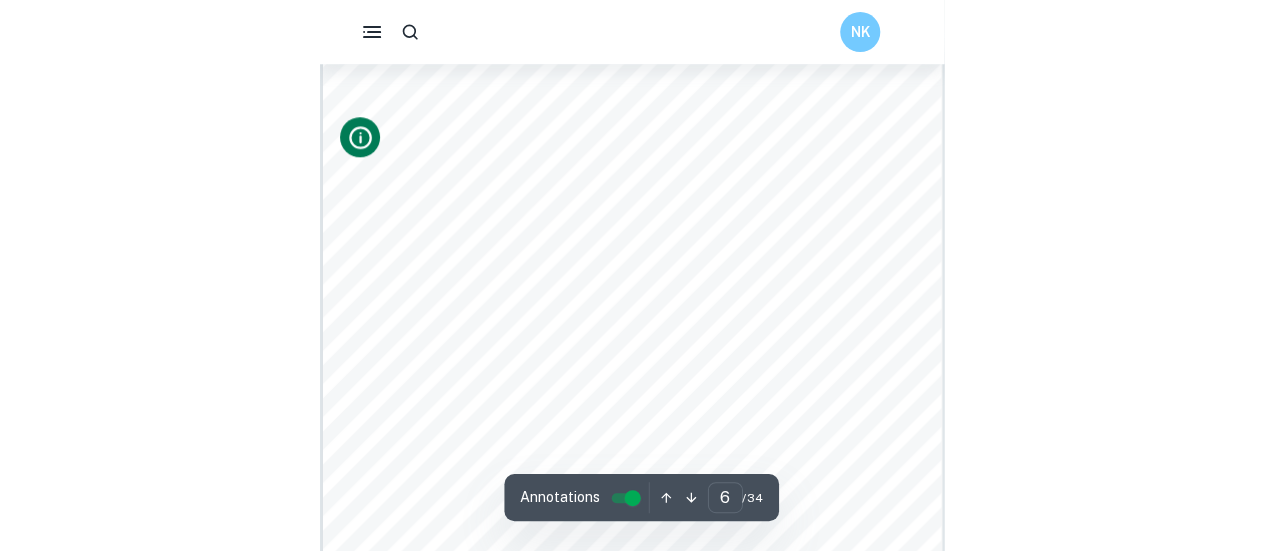 scroll, scrollTop: 4671, scrollLeft: 0, axis: vertical 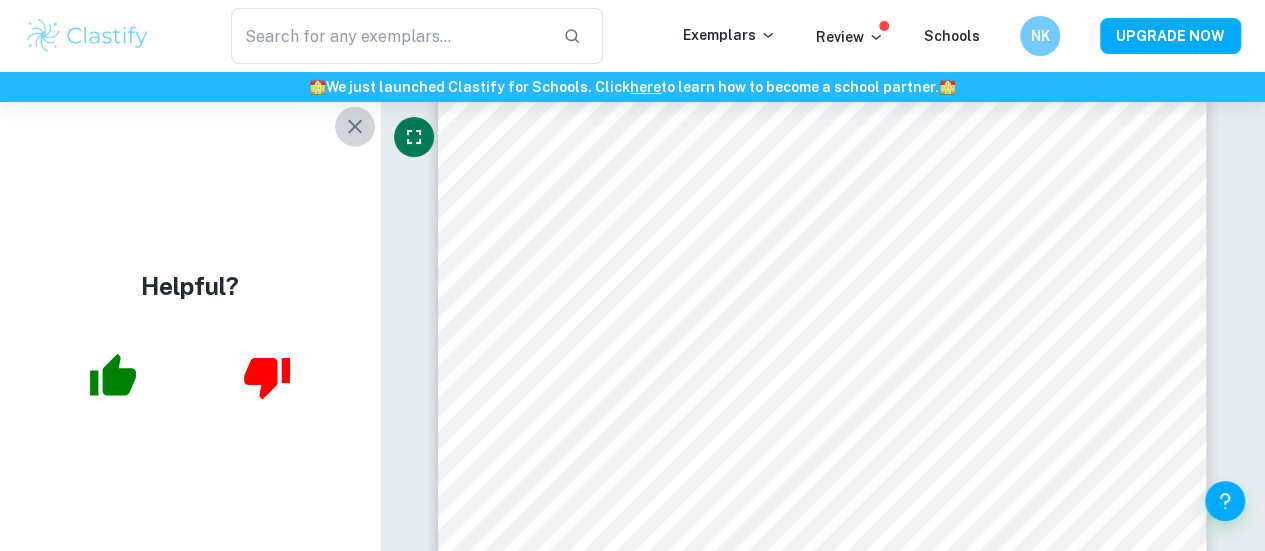 click 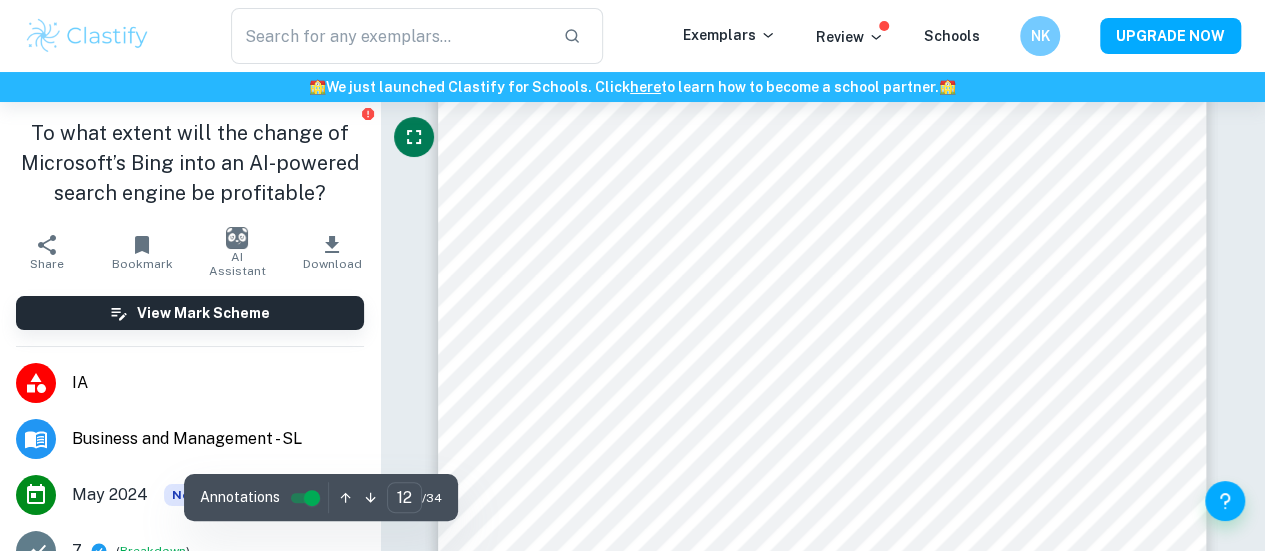 scroll, scrollTop: 12959, scrollLeft: 0, axis: vertical 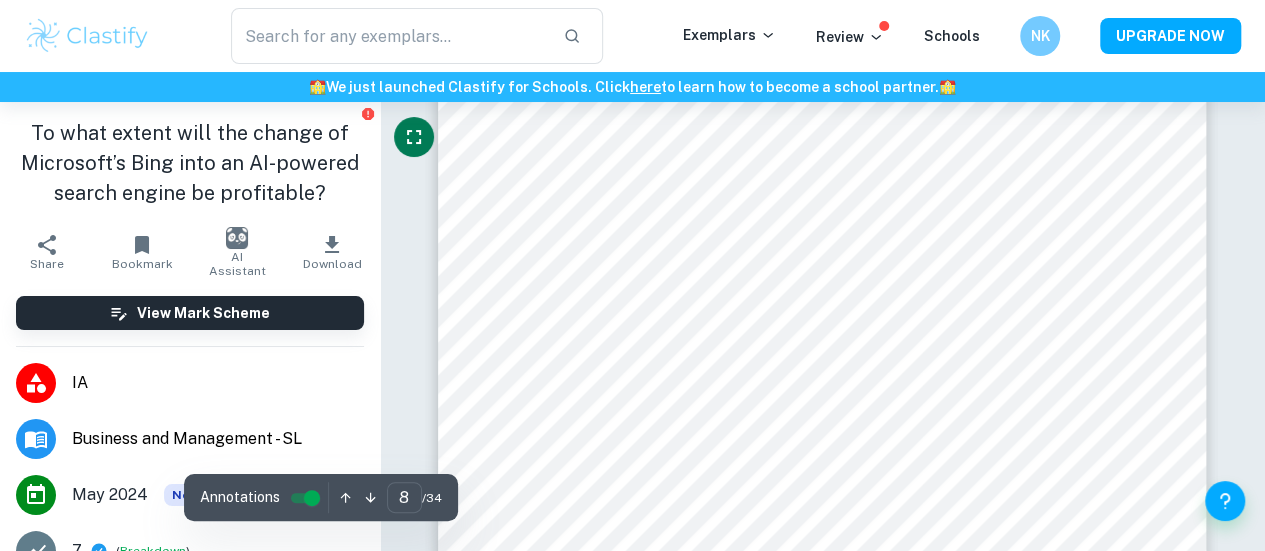 type on "7" 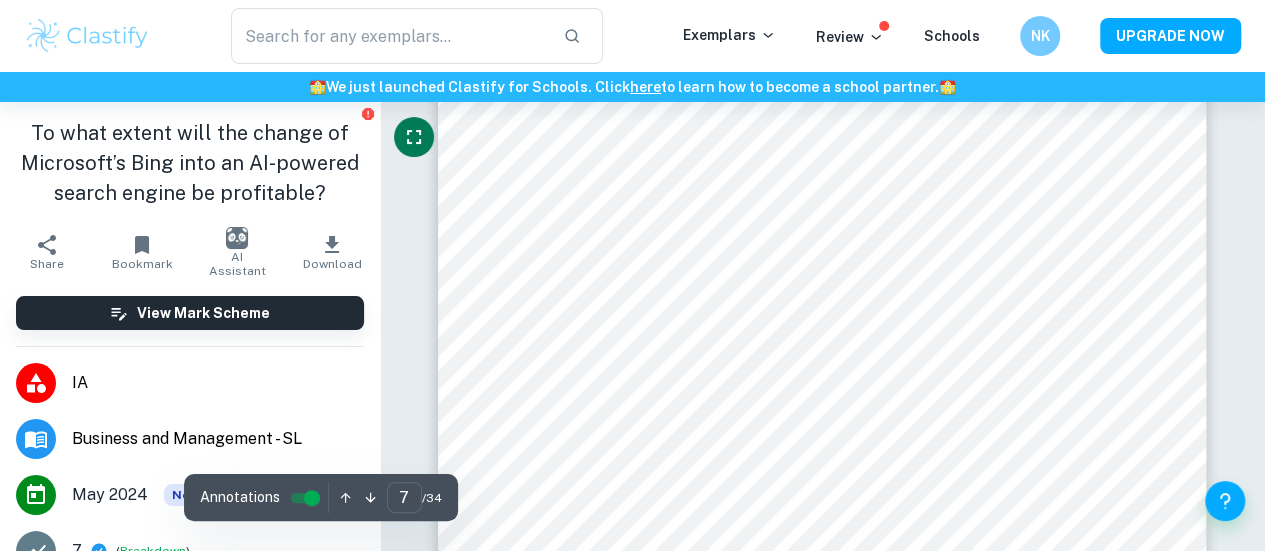 scroll, scrollTop: 7052, scrollLeft: 0, axis: vertical 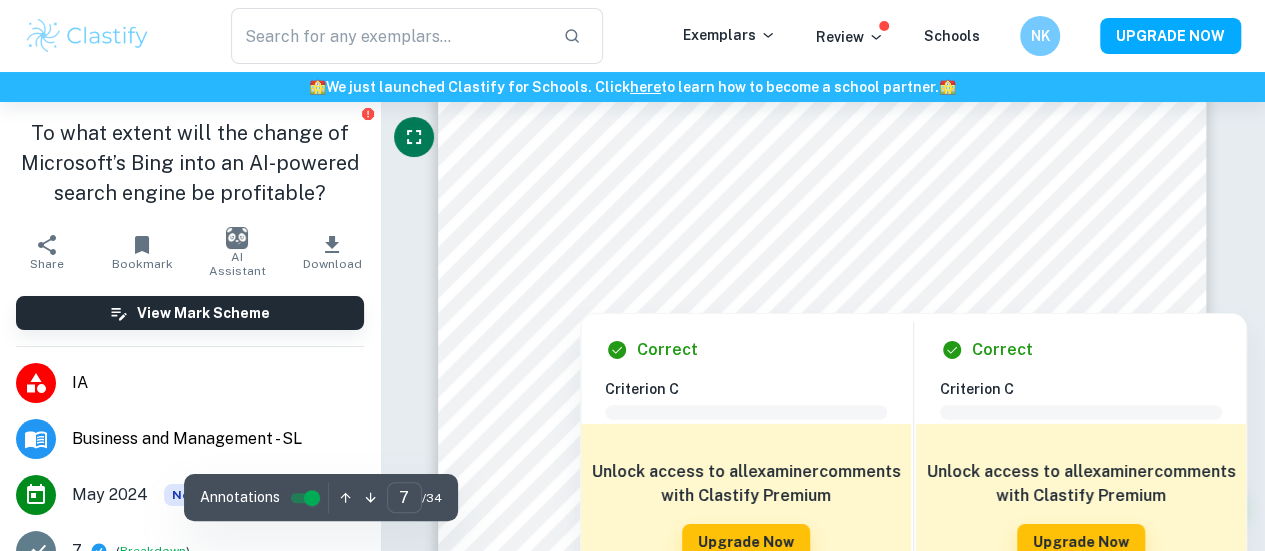 drag, startPoint x: 954, startPoint y: 301, endPoint x: 451, endPoint y: 264, distance: 504.359 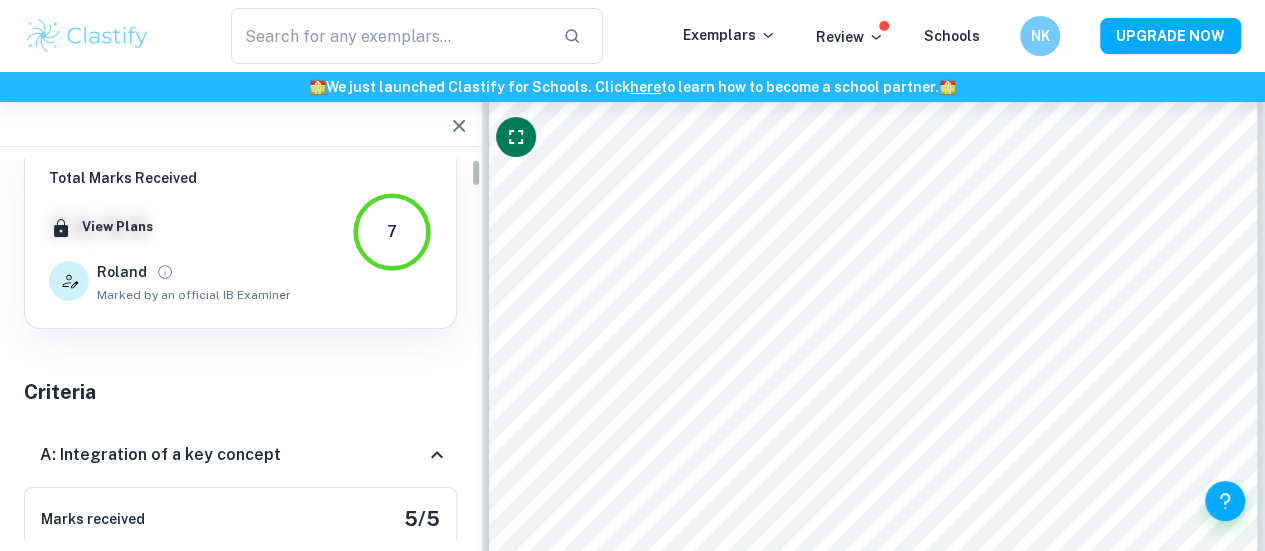 scroll, scrollTop: 0, scrollLeft: 0, axis: both 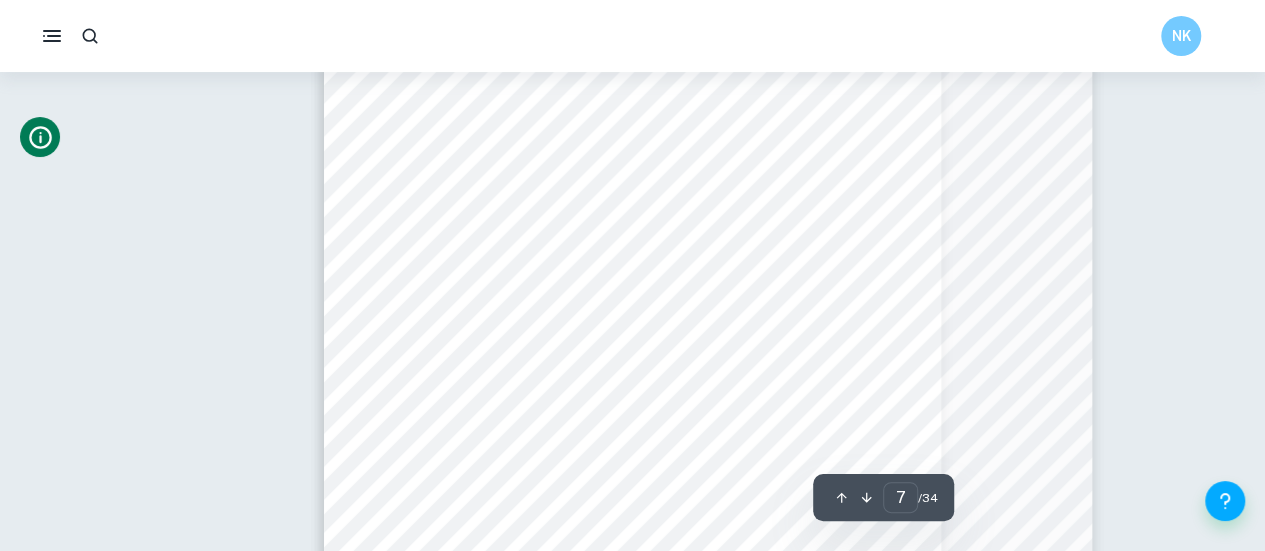 type on "8" 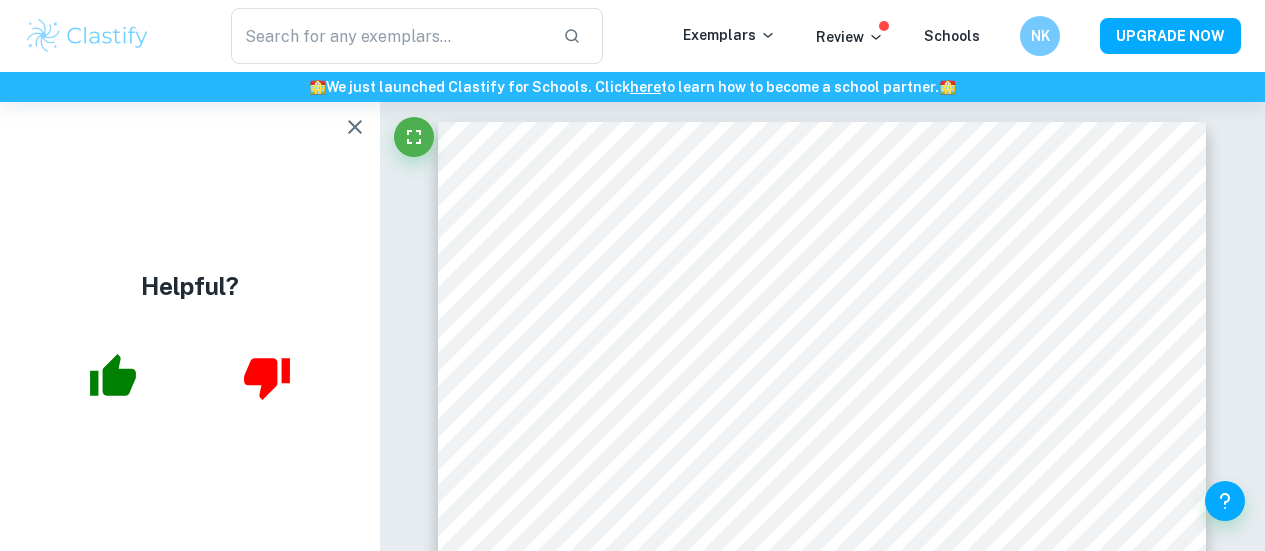 scroll, scrollTop: 2928, scrollLeft: 0, axis: vertical 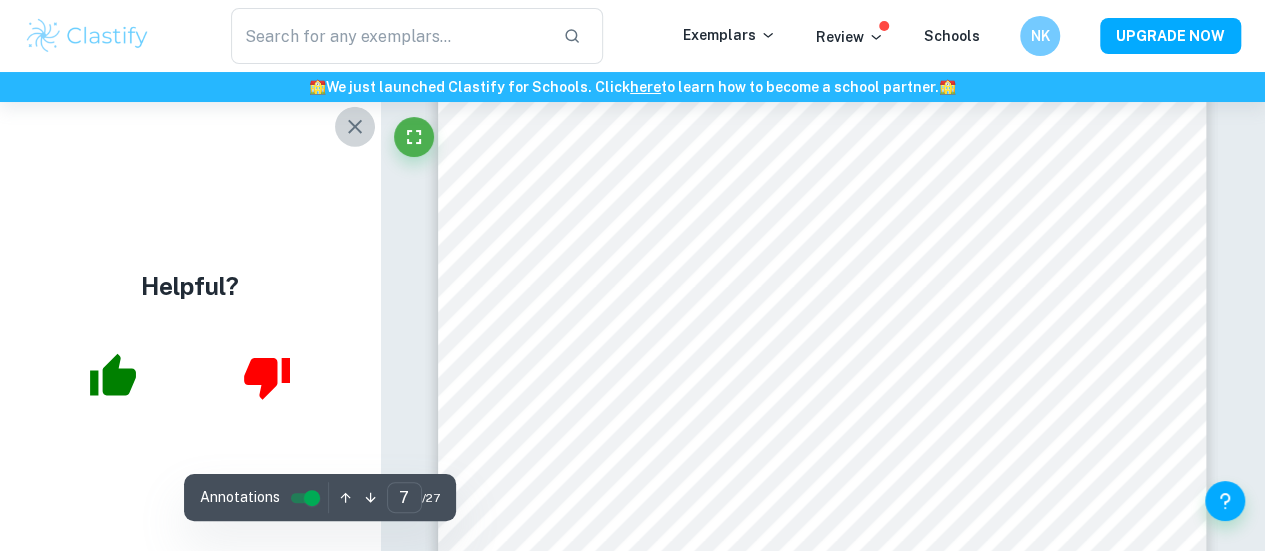 click 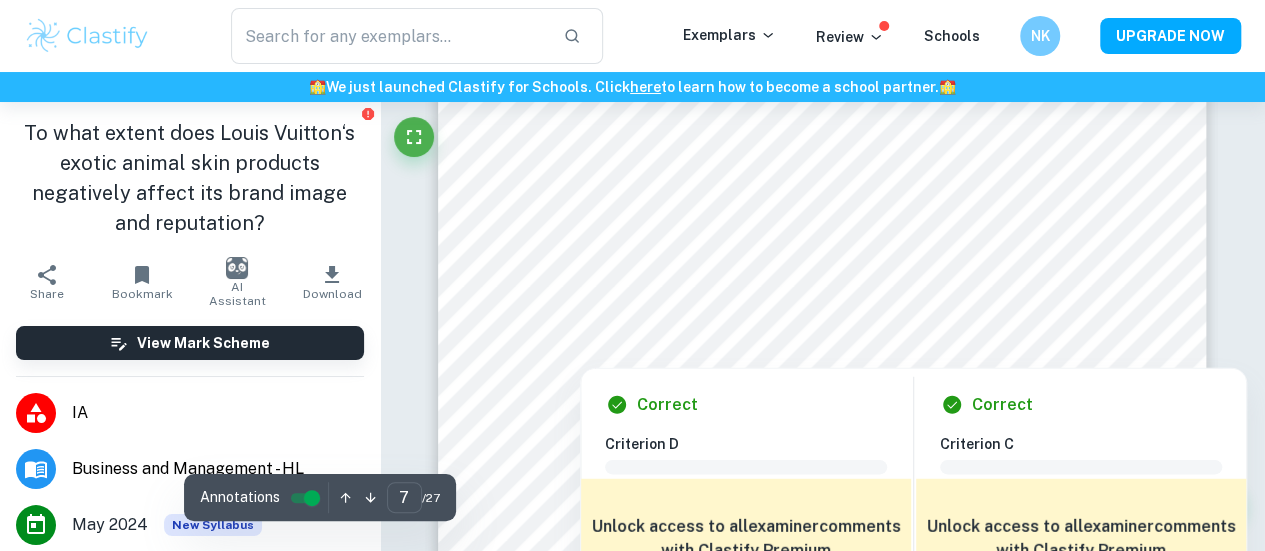 click at bounding box center (806, 320) 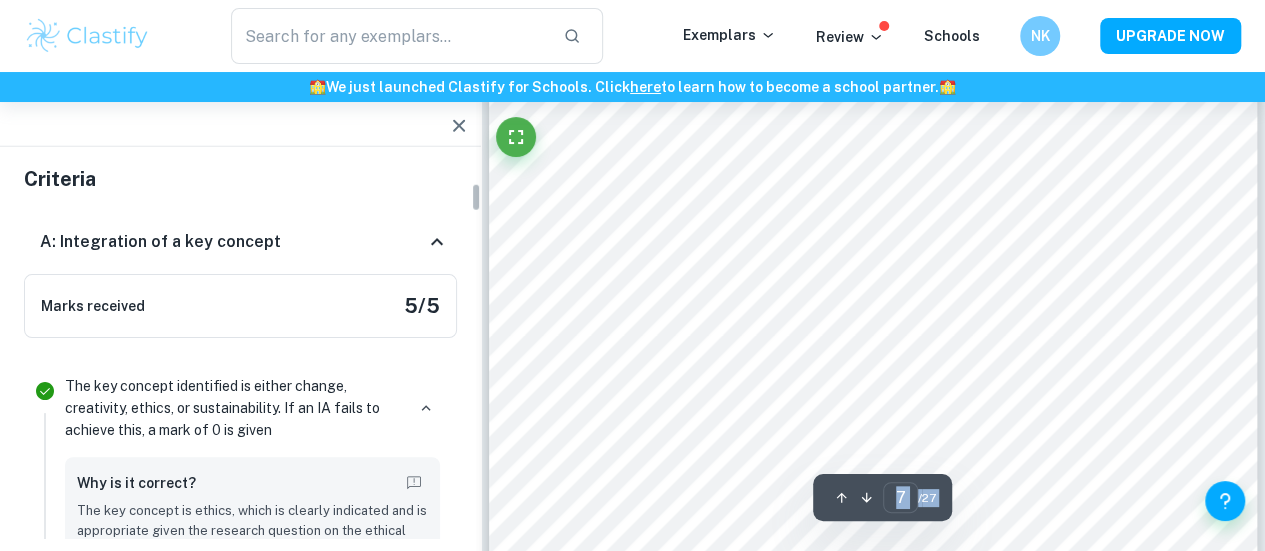 scroll, scrollTop: 0, scrollLeft: 0, axis: both 